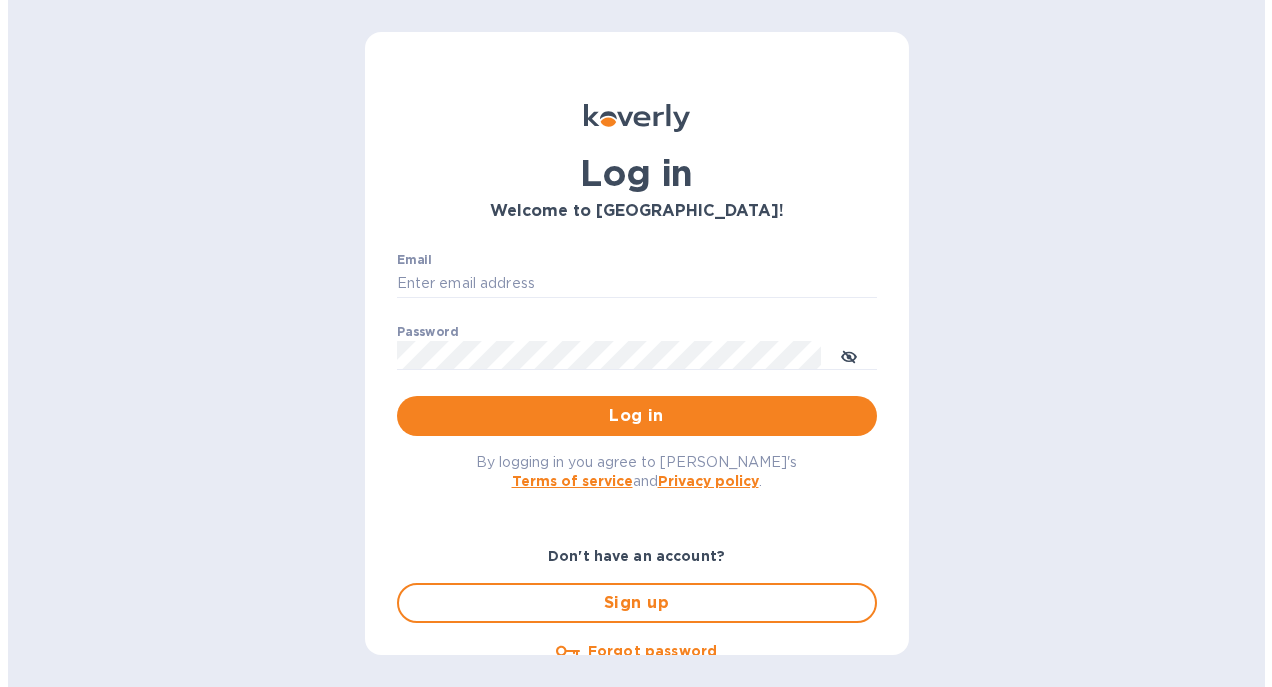 scroll, scrollTop: 0, scrollLeft: 0, axis: both 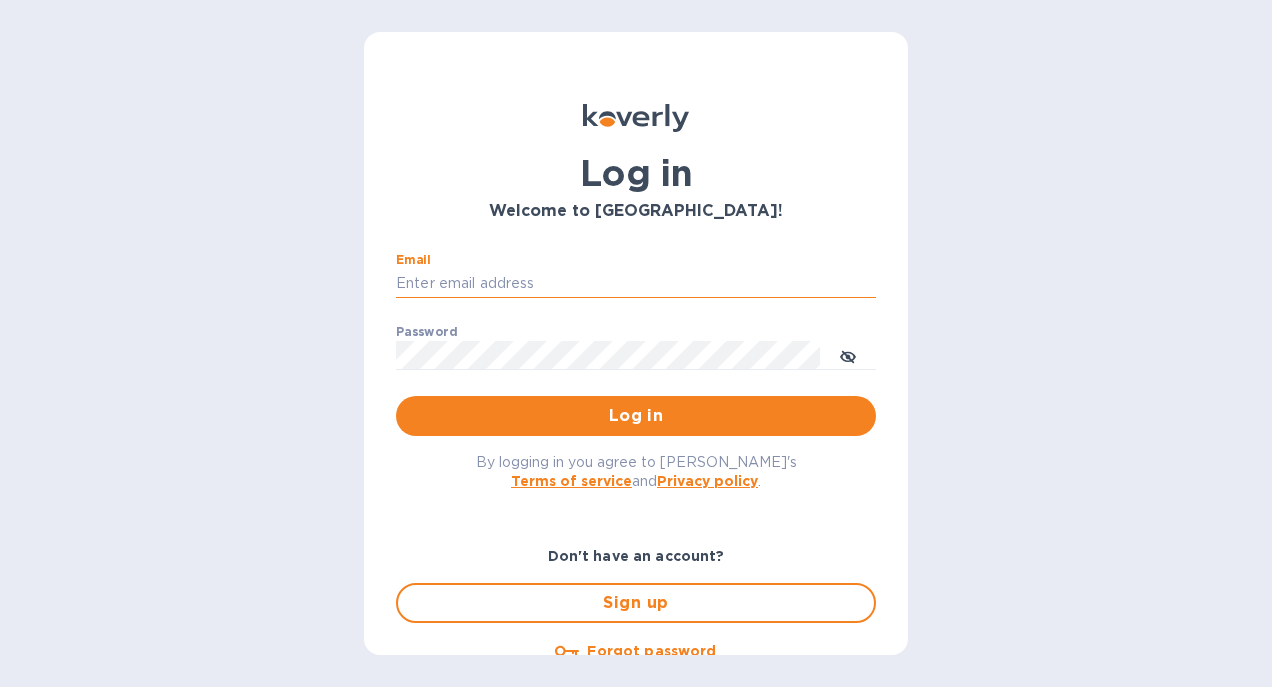 click on "Email" at bounding box center [636, 284] 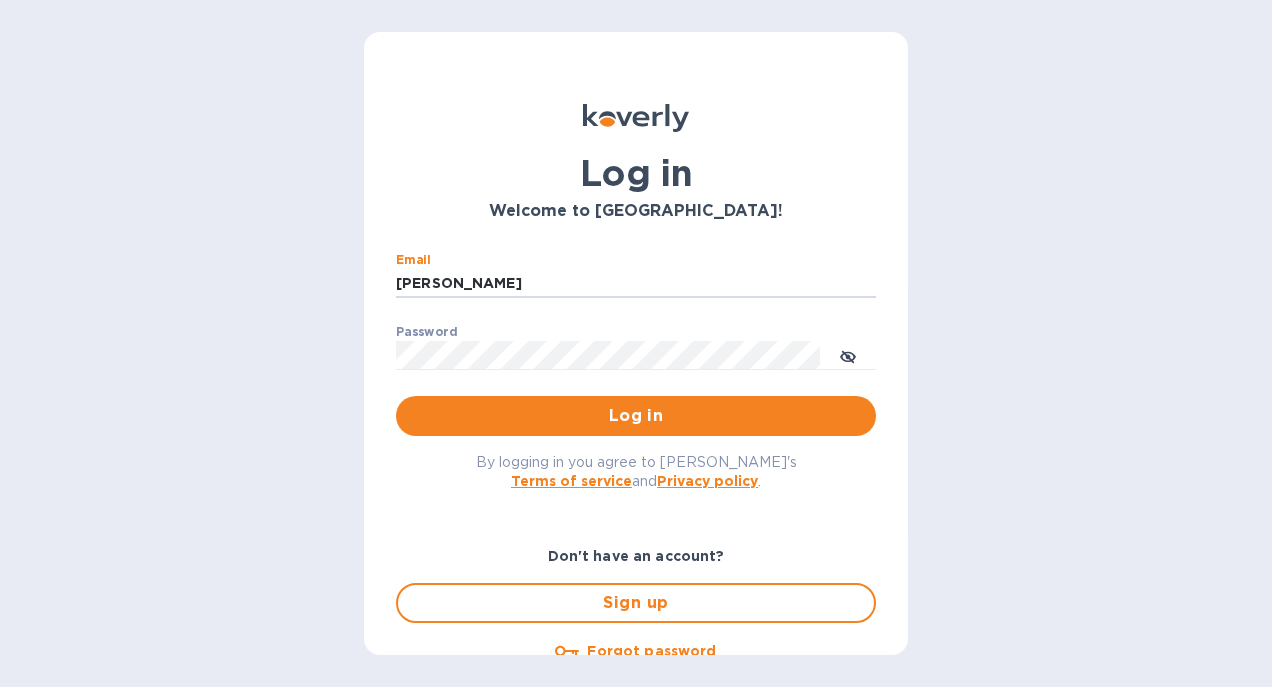 type on "david@wineSF.com" 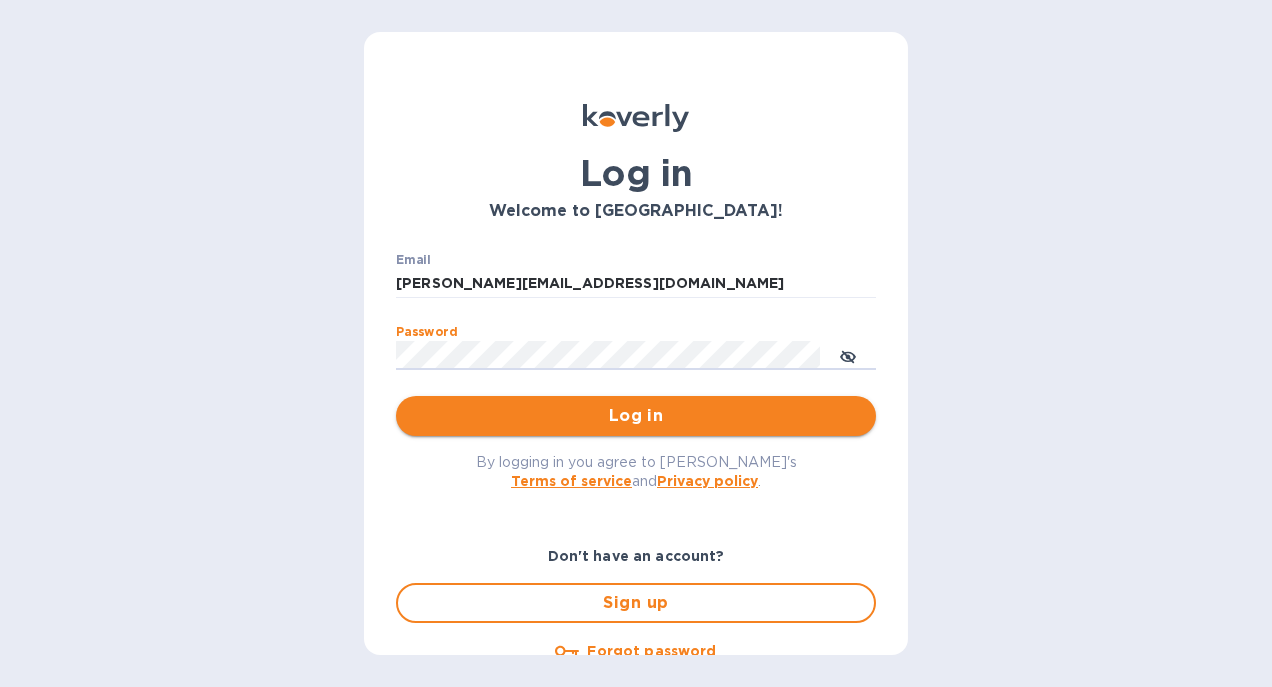 click on "Log in" at bounding box center (636, 416) 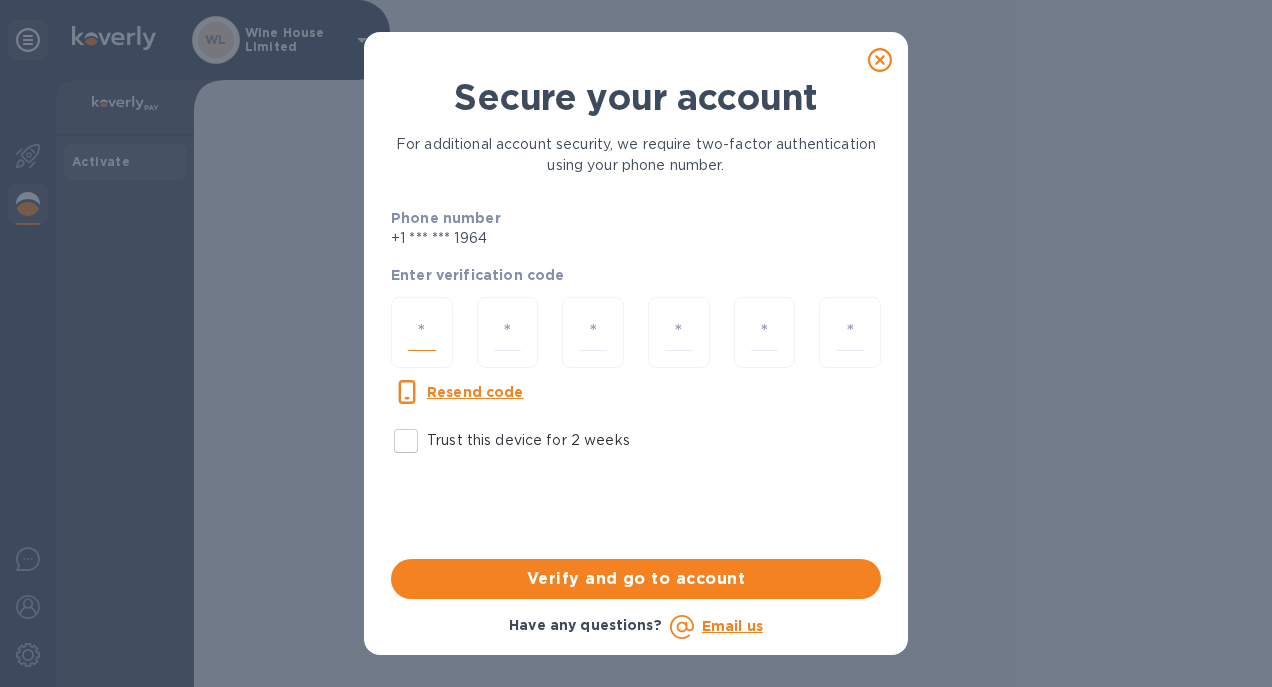 click at bounding box center (422, 332) 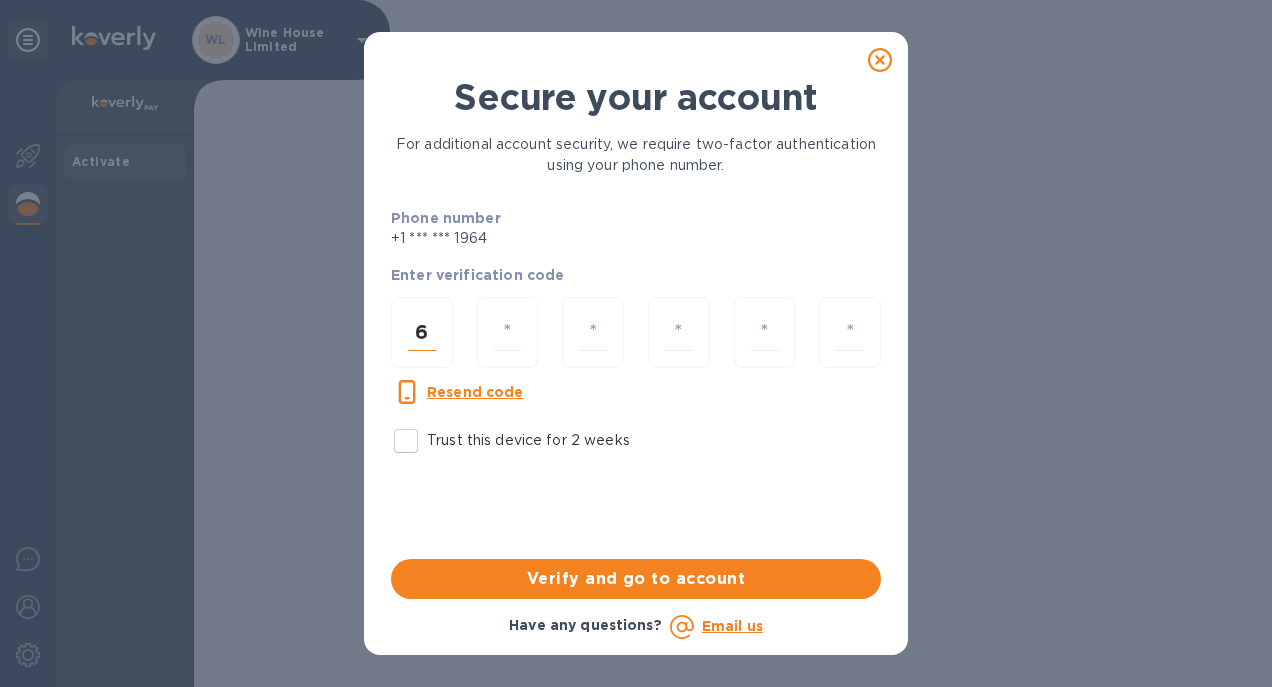 type on "6" 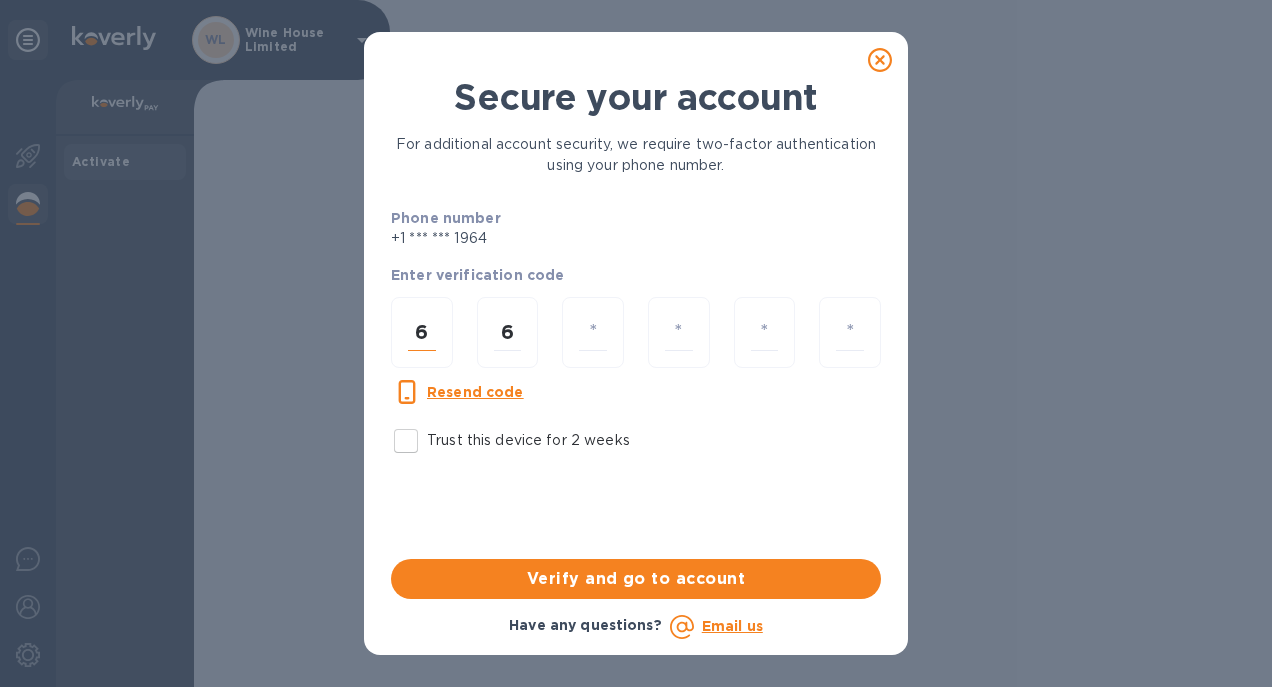 type on "0" 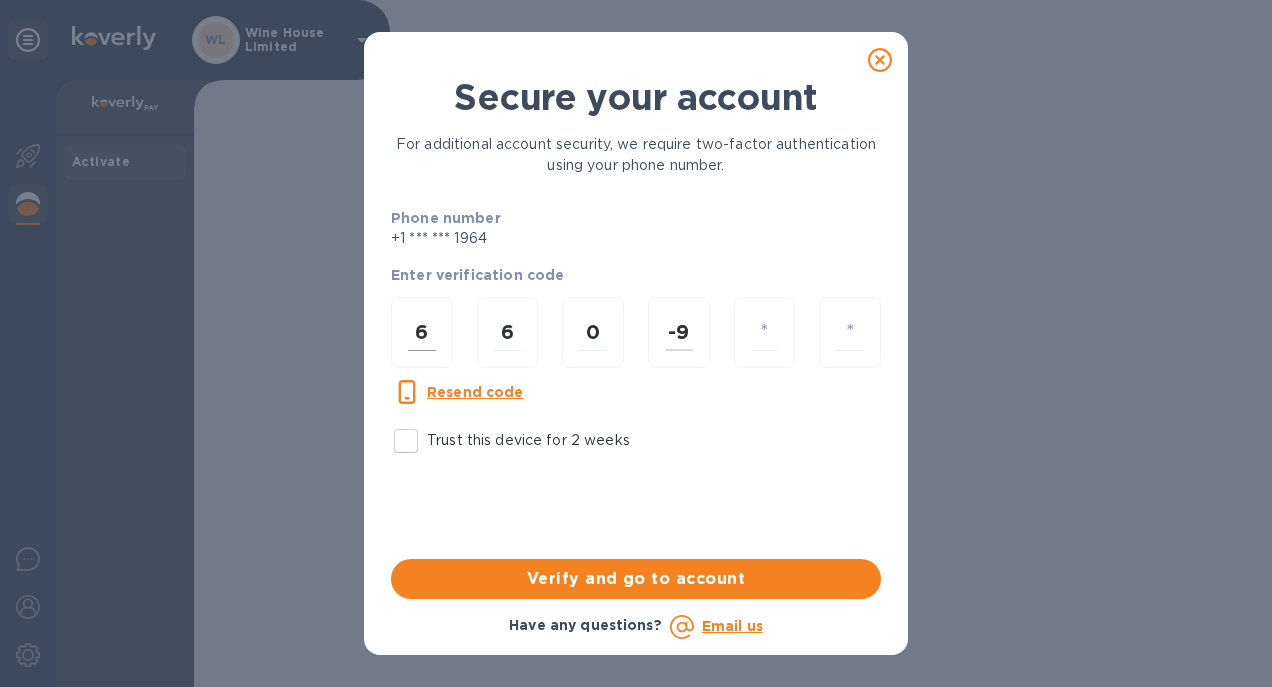 type on "9" 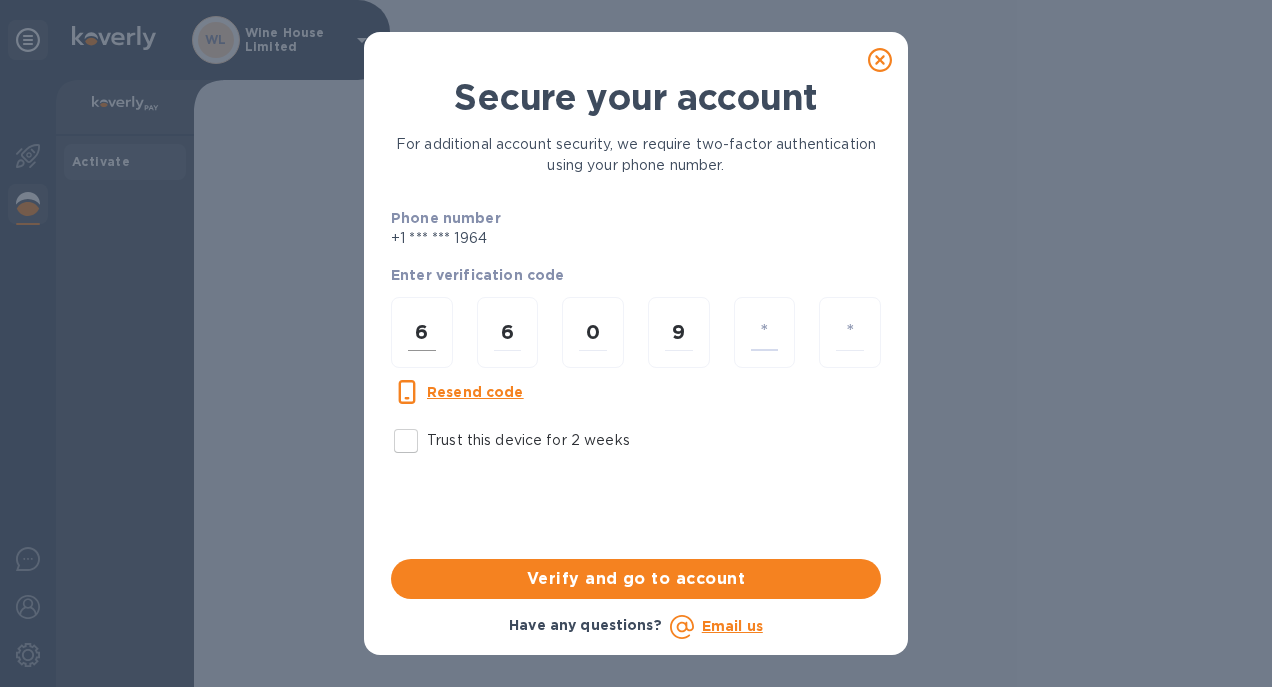 type on "8" 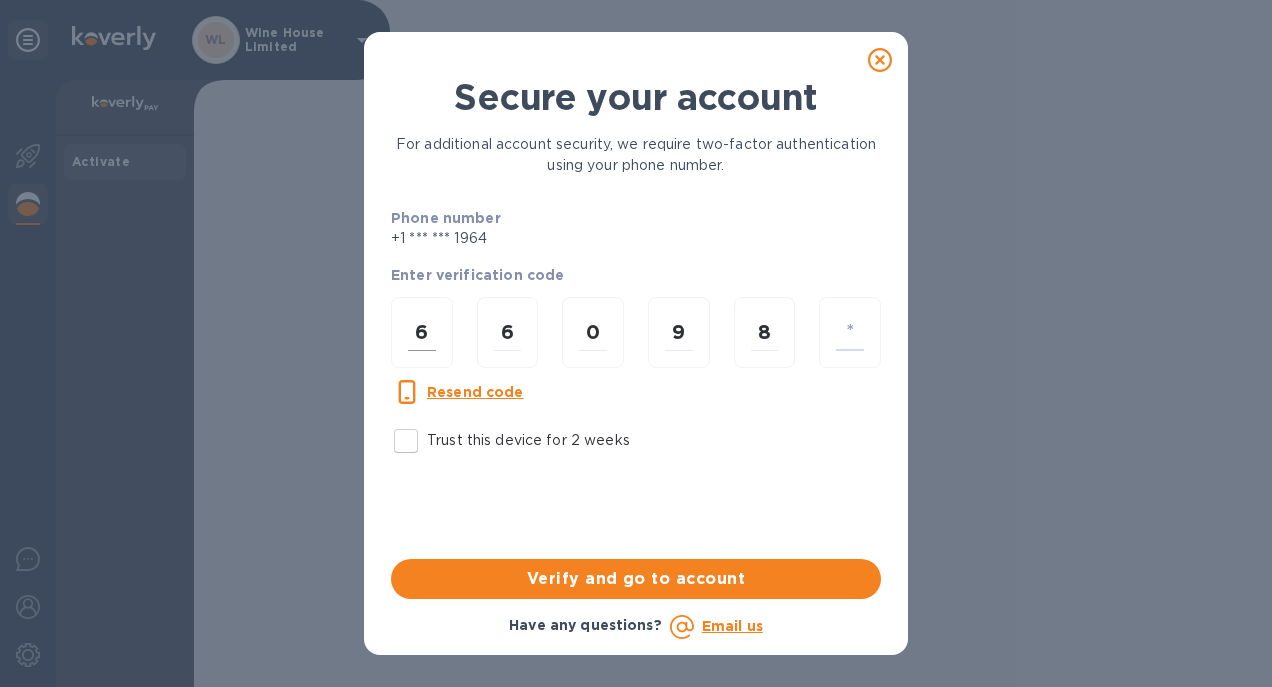 type on "8" 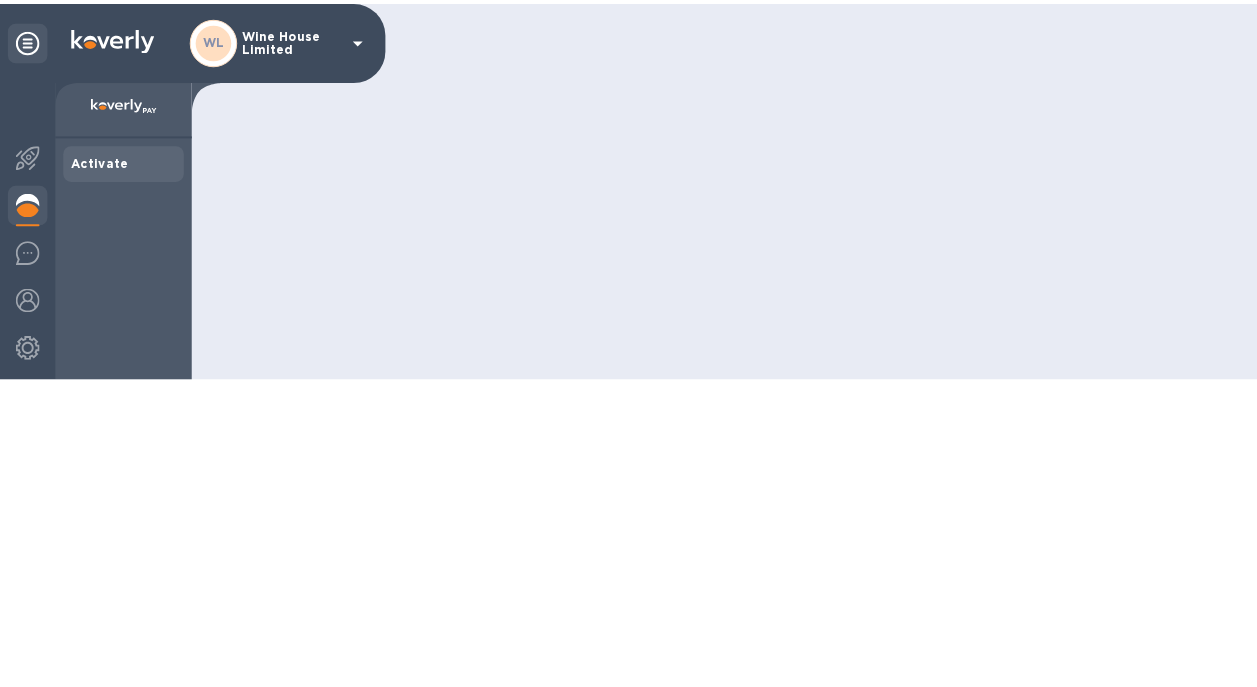 scroll, scrollTop: 0, scrollLeft: 0, axis: both 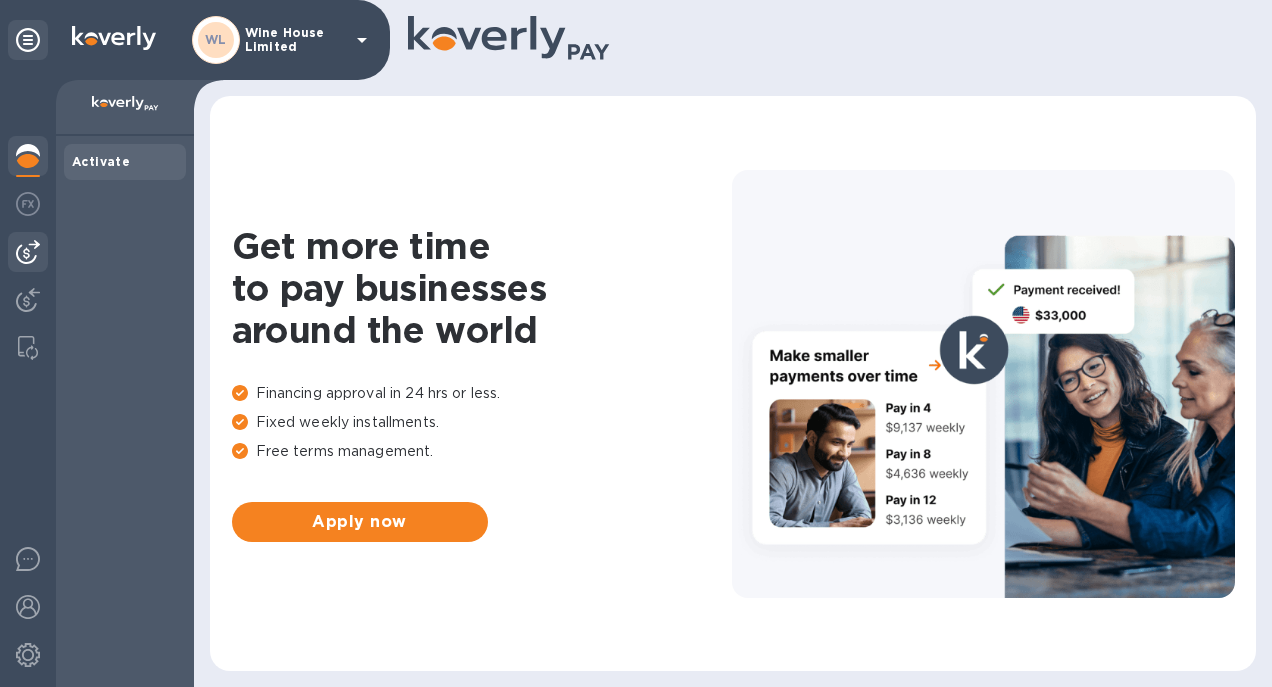 click at bounding box center [28, 252] 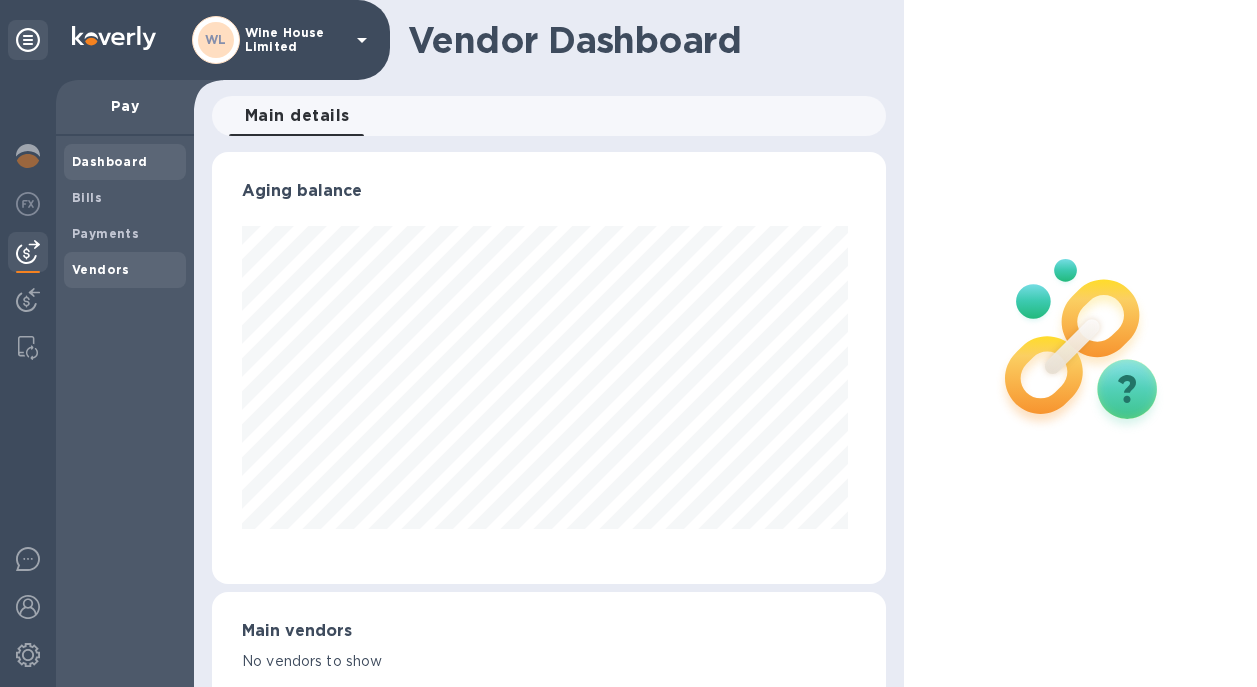scroll, scrollTop: 999568, scrollLeft: 999334, axis: both 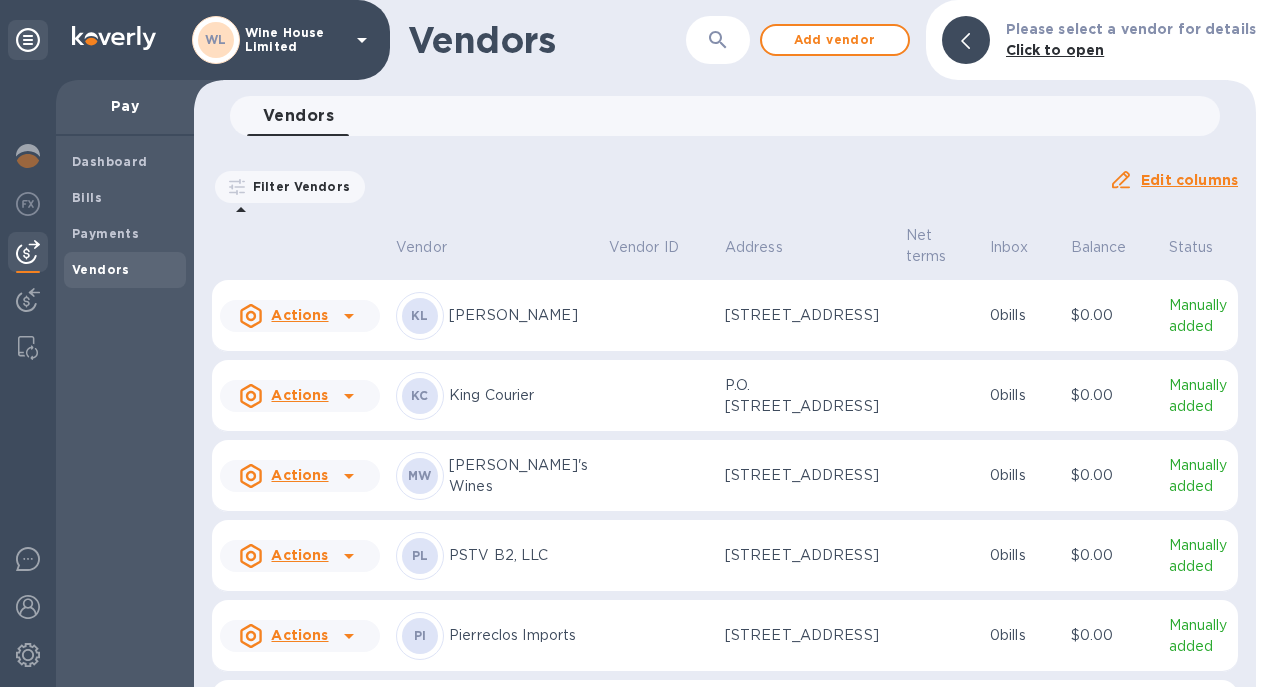 click on "Actions" at bounding box center [299, 315] 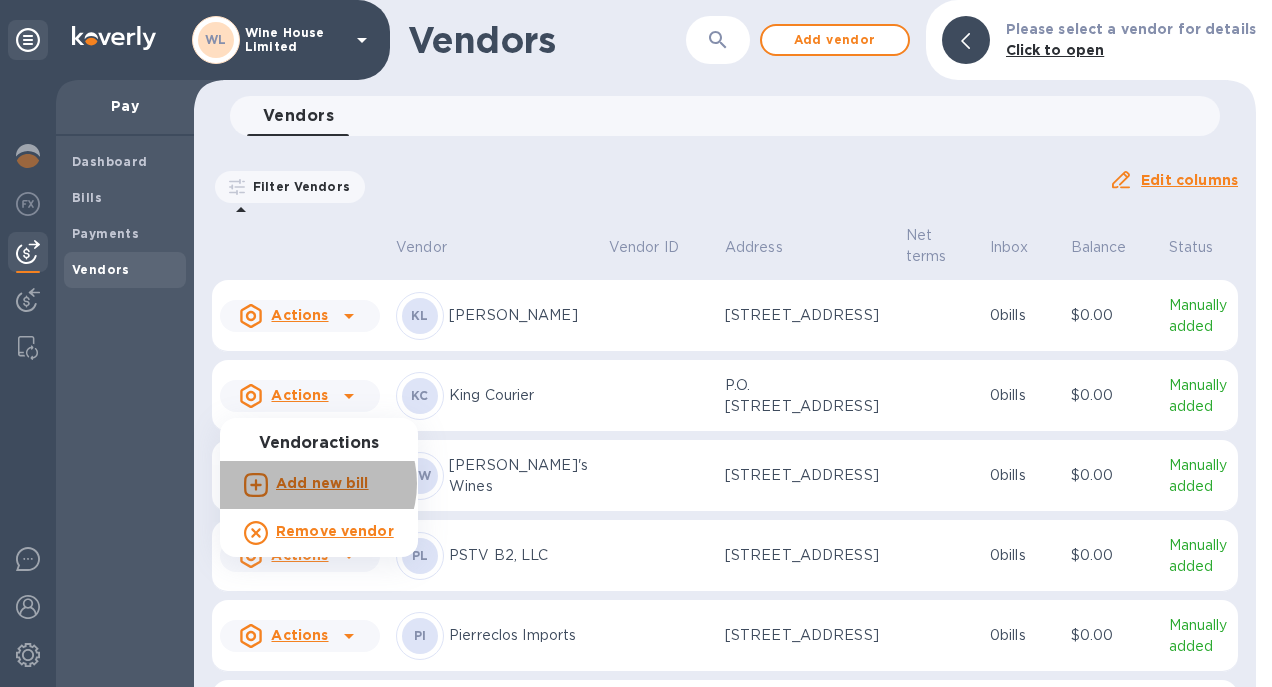 click on "Add new bill" at bounding box center (322, 483) 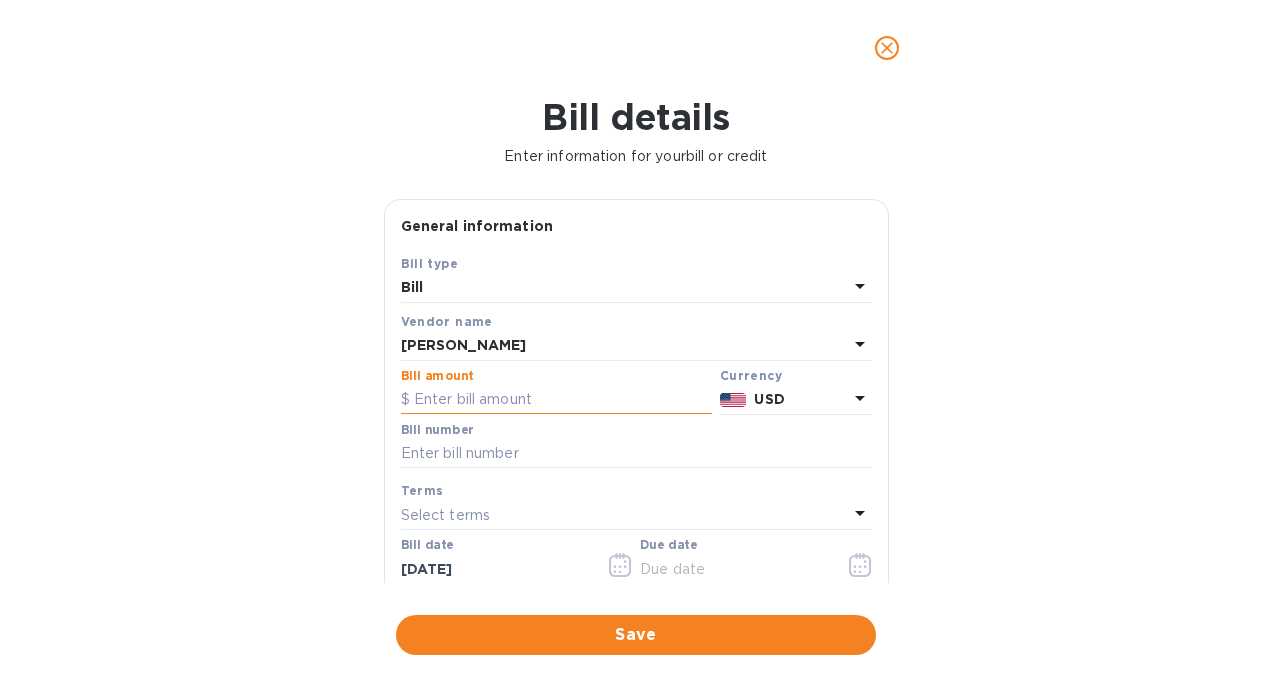 click at bounding box center (556, 400) 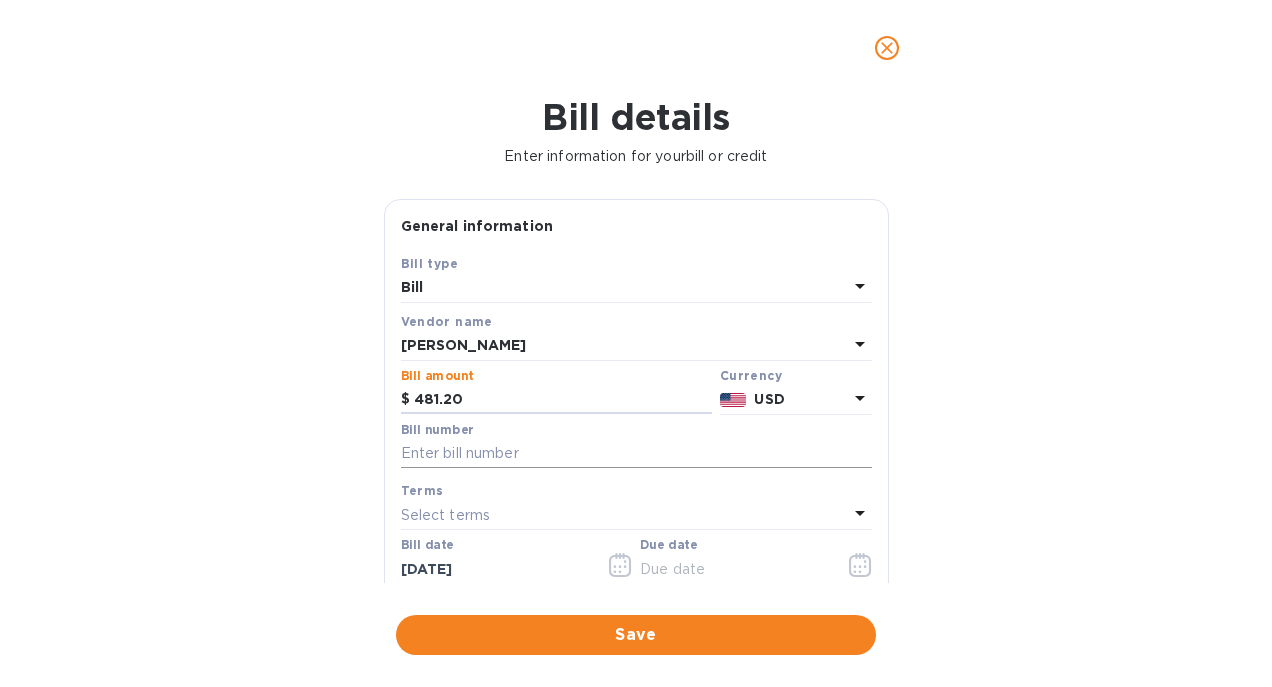 type on "481.20" 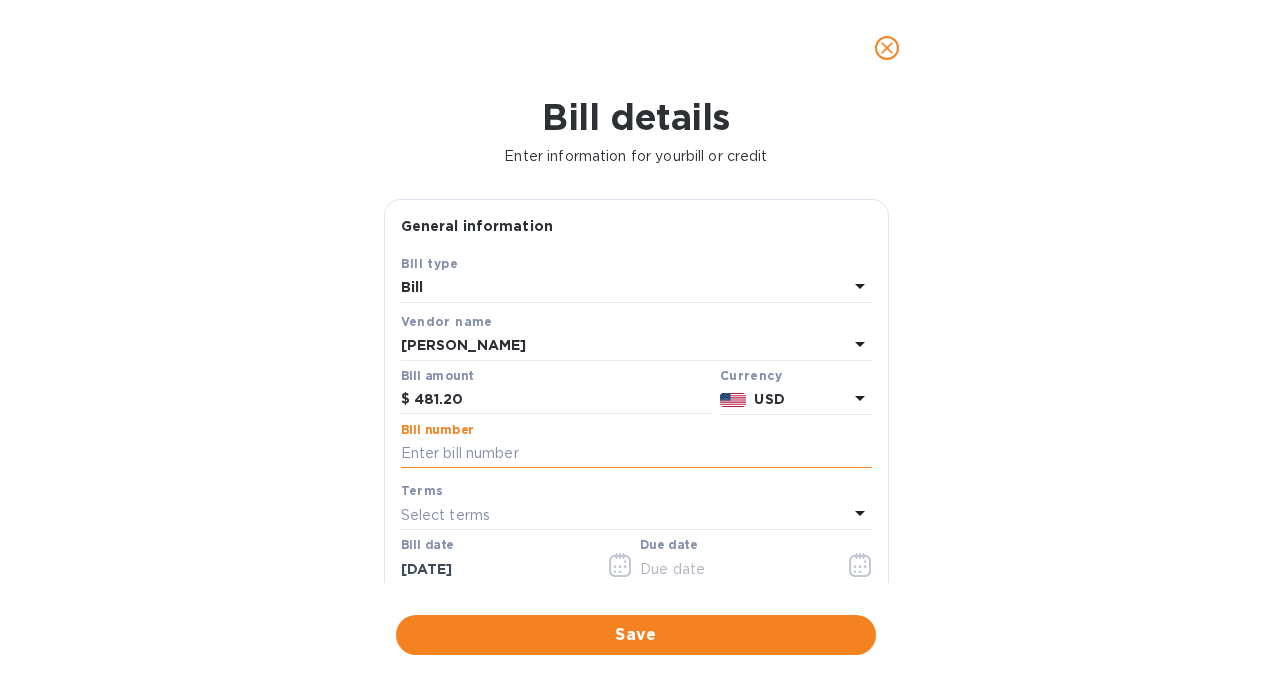 click at bounding box center (636, 454) 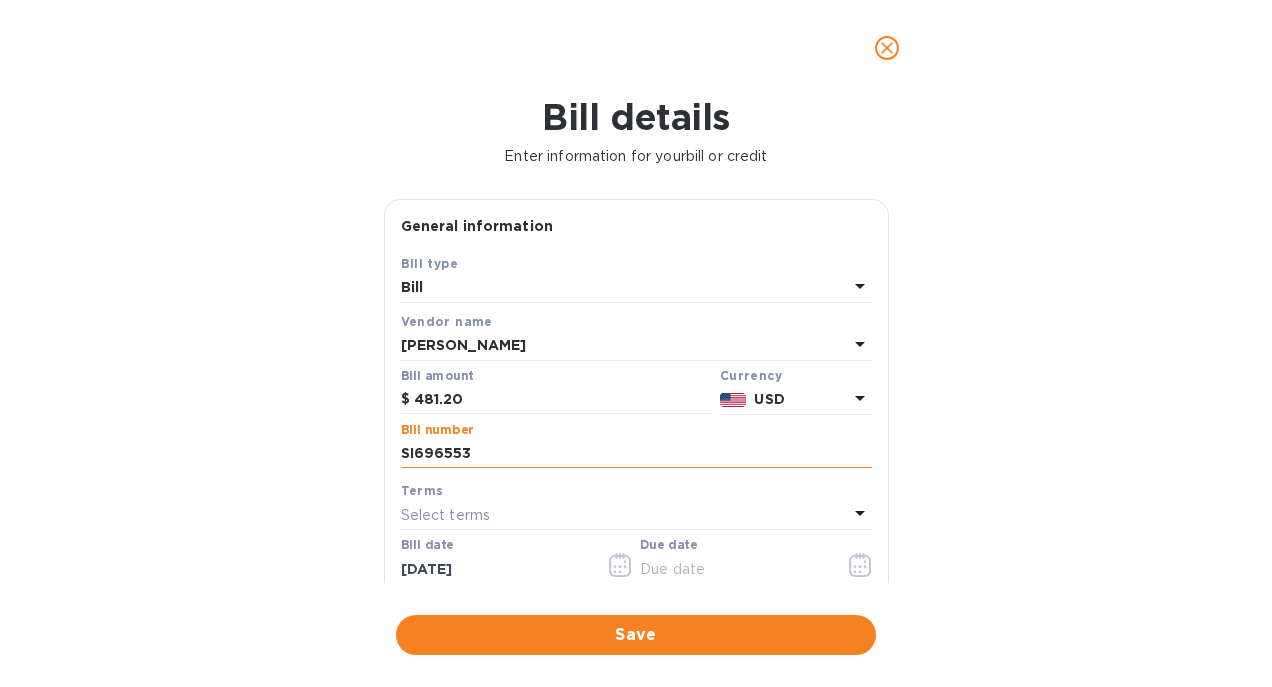 type on "SI696553" 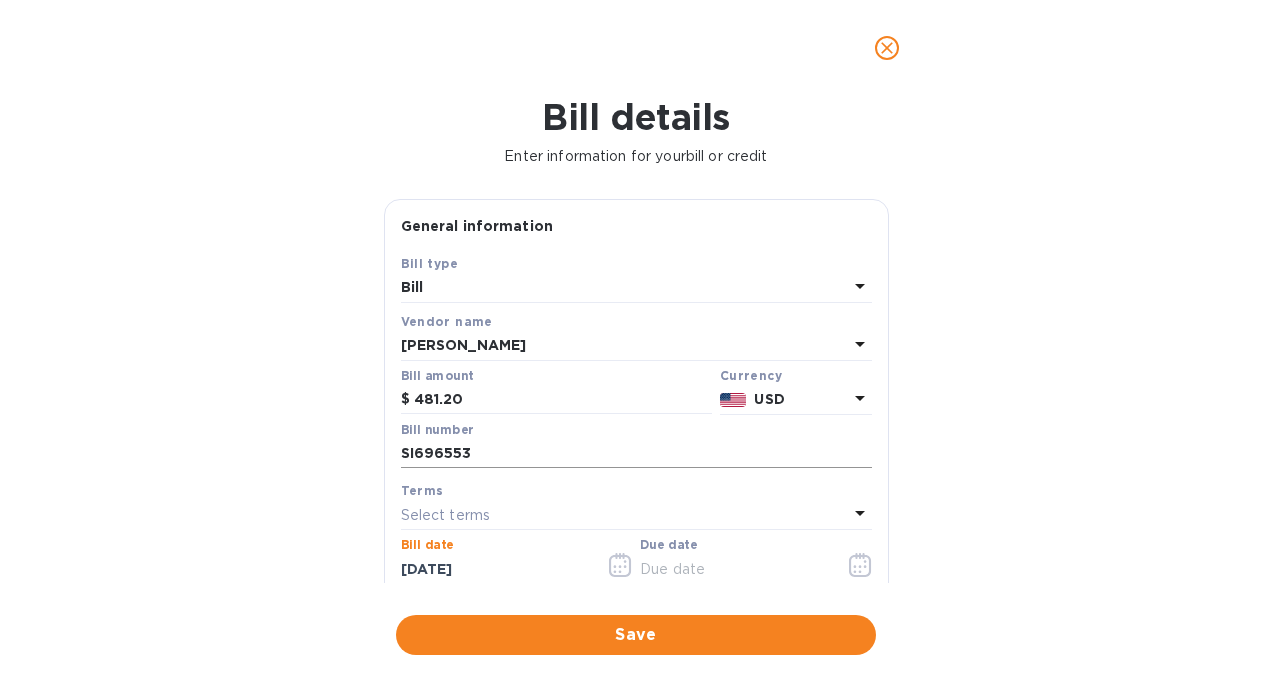 scroll, scrollTop: 3, scrollLeft: 0, axis: vertical 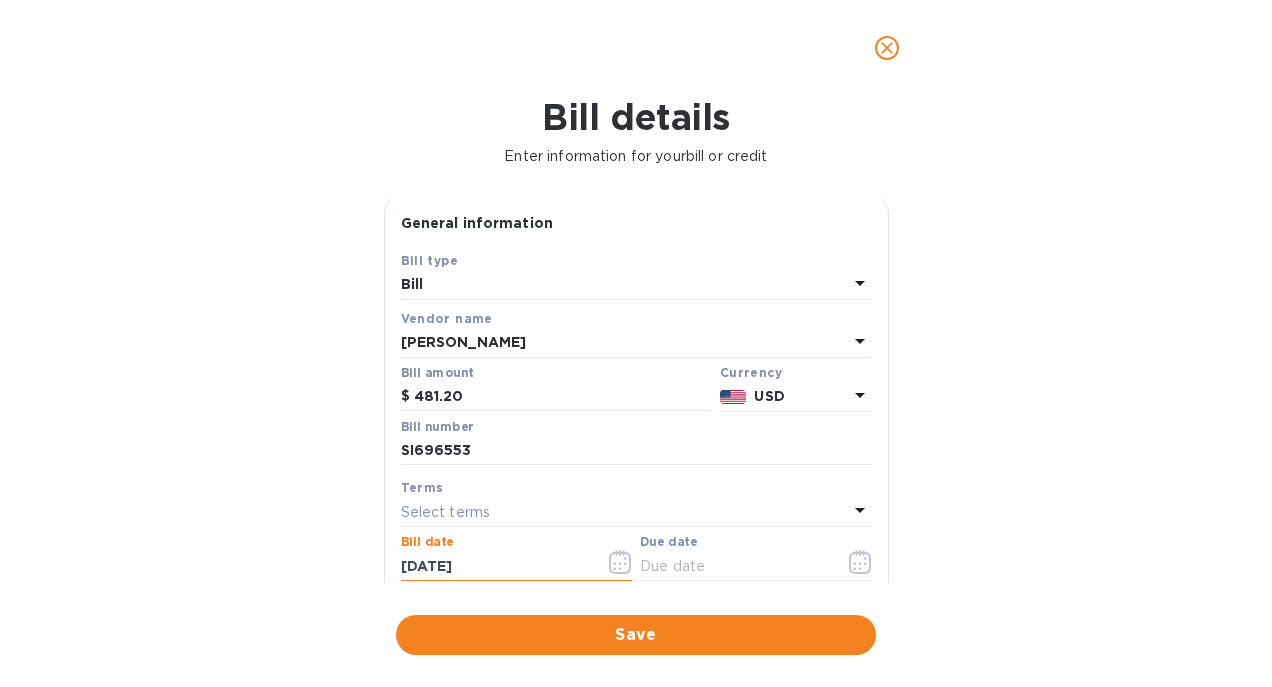 click on "[DATE]" at bounding box center (495, 566) 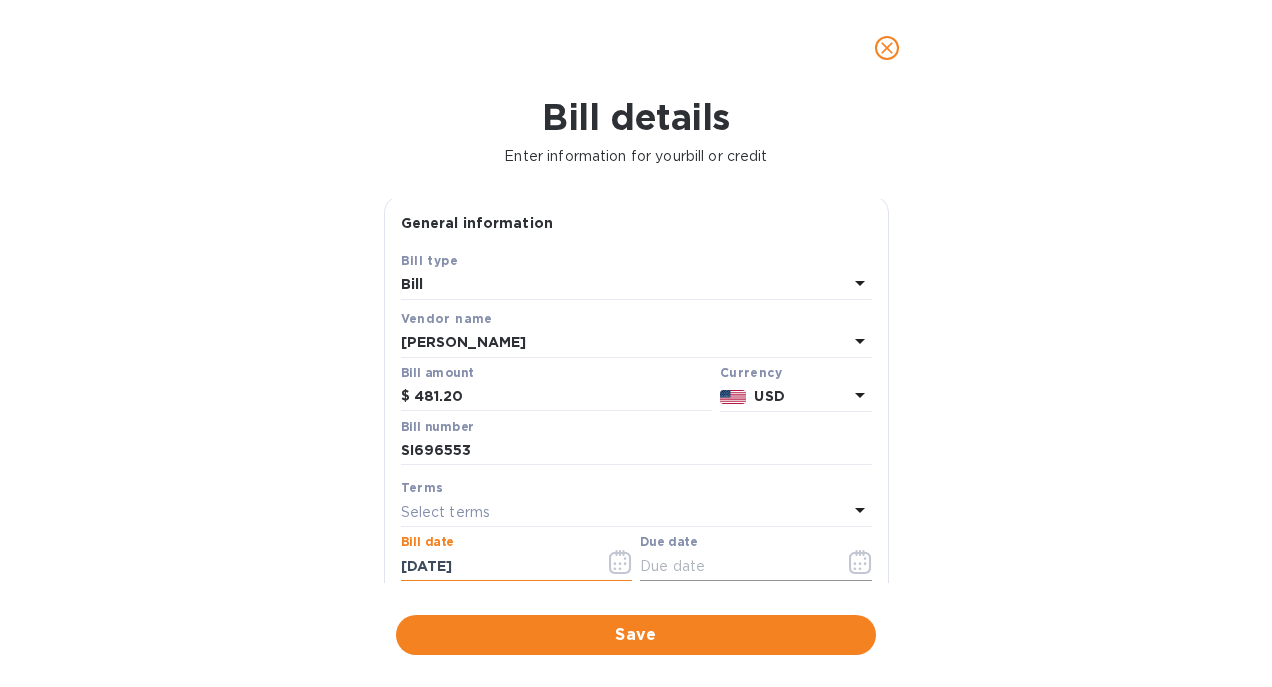 type on "[DATE]" 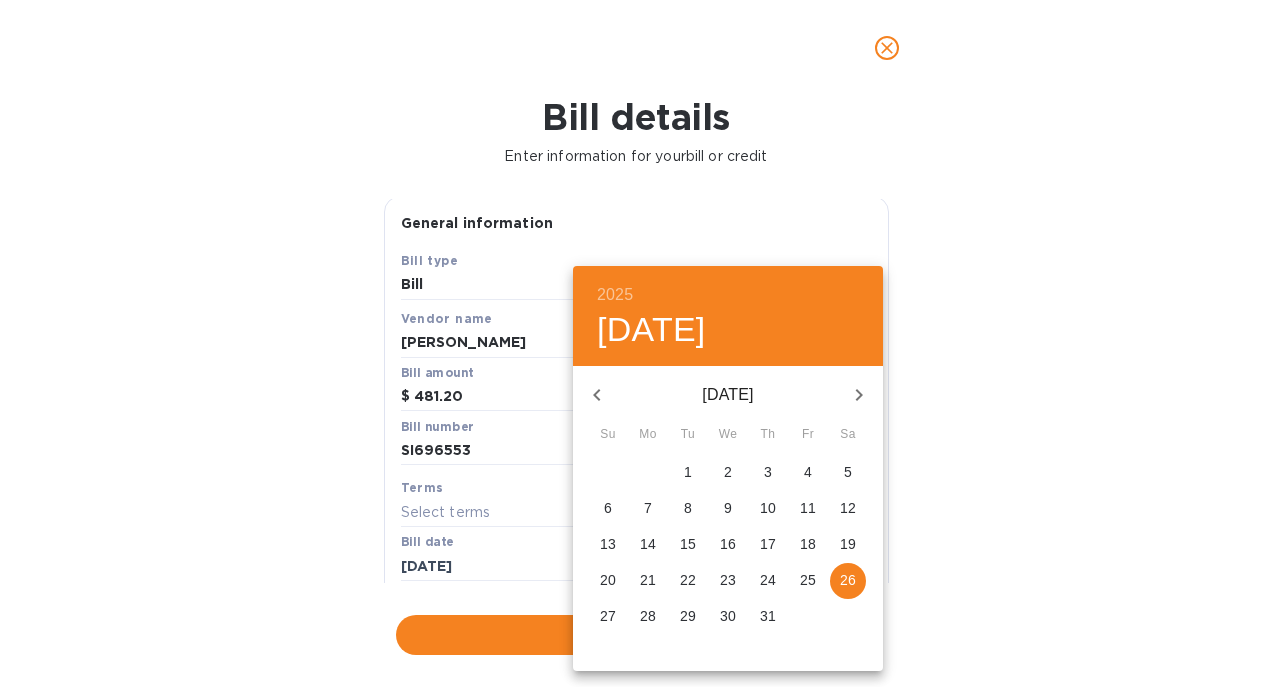 click on "26" at bounding box center (848, 580) 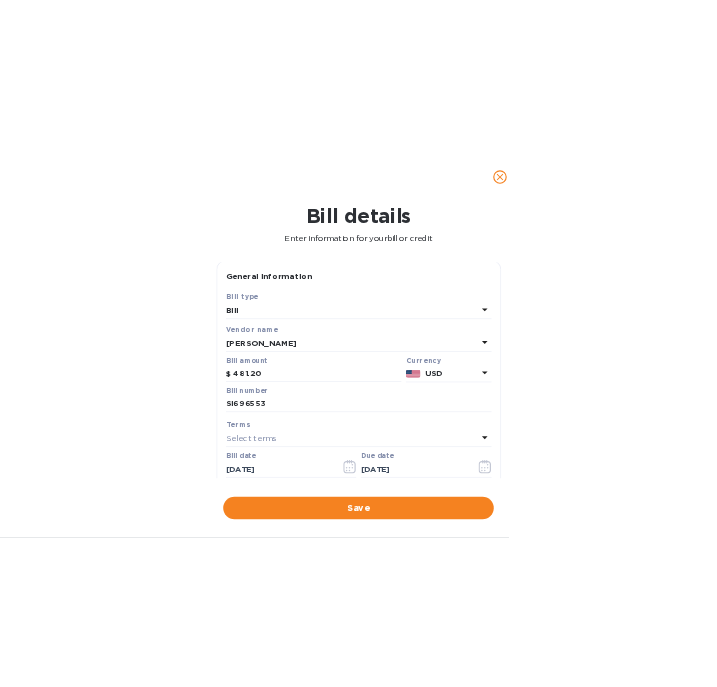 scroll, scrollTop: 8, scrollLeft: 0, axis: vertical 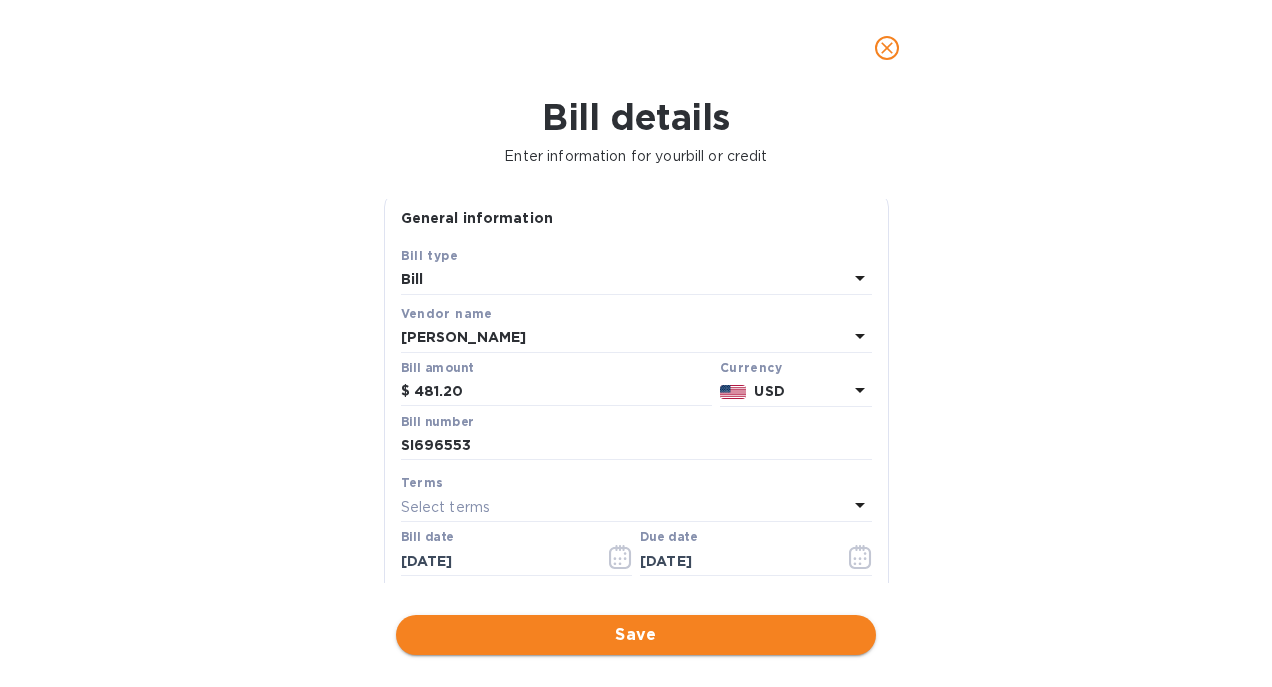 click on "Save" at bounding box center (636, 635) 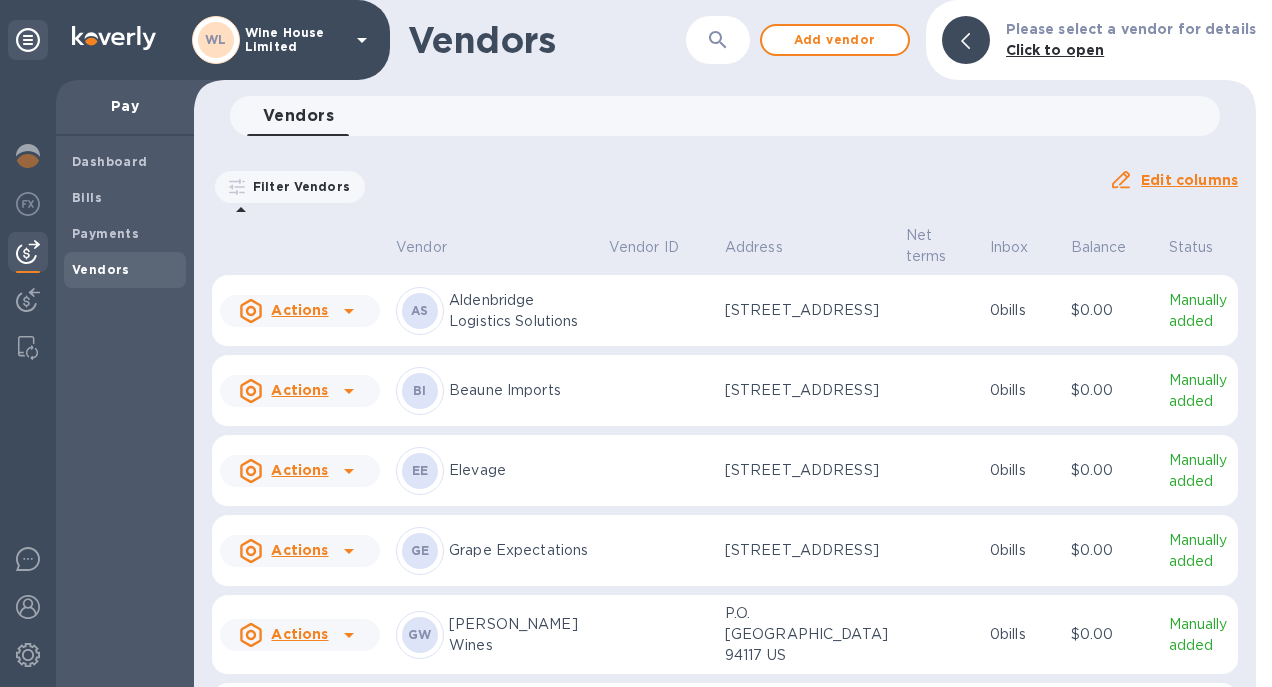 click on "Filter Vendors Auto pay:  All" at bounding box center (652, 187) 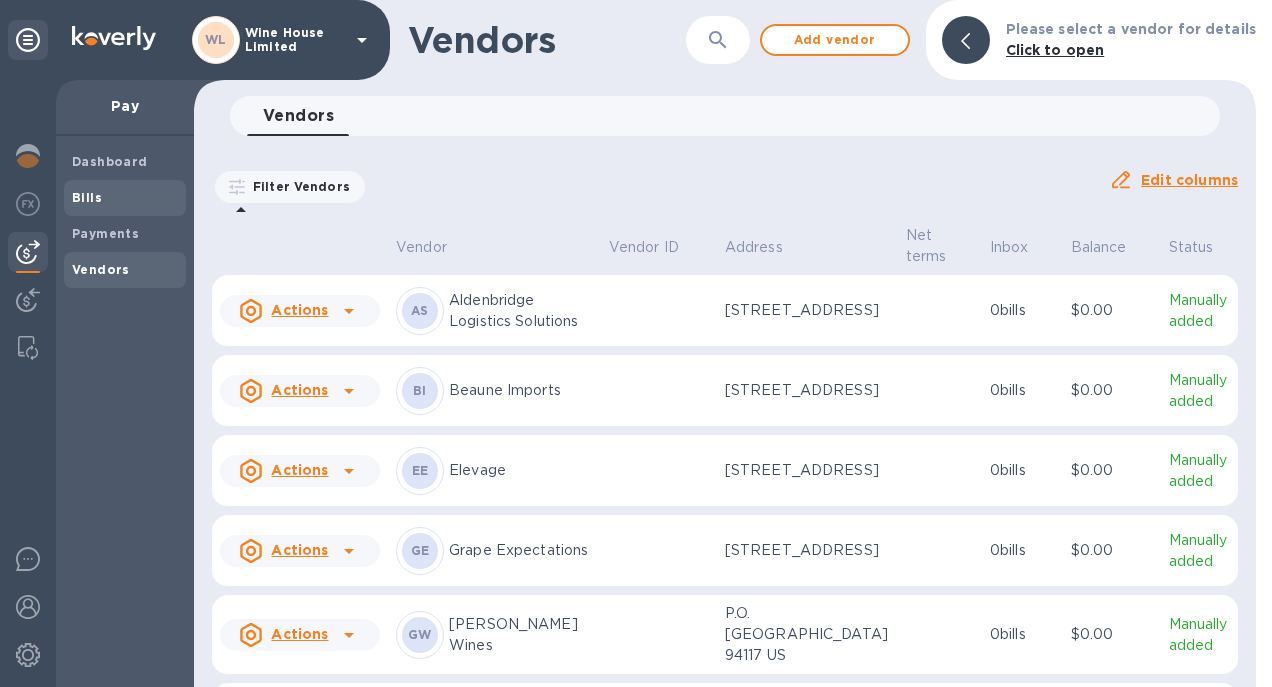 click on "Bills" at bounding box center (87, 197) 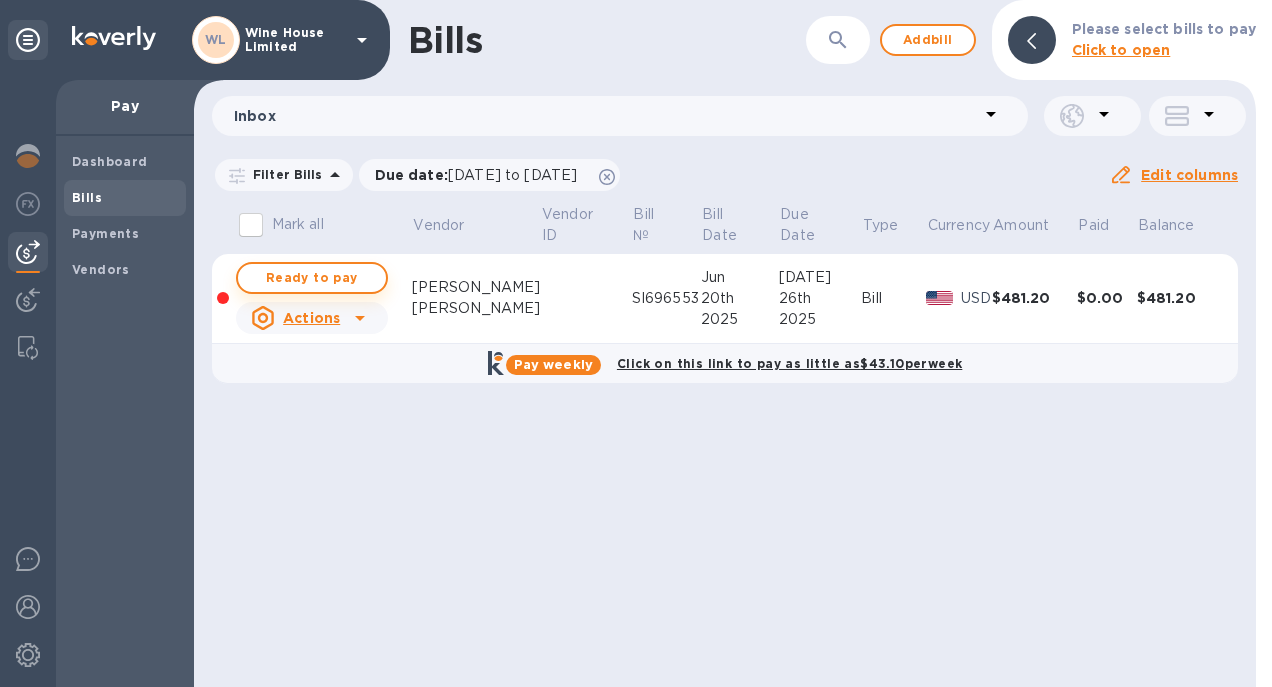 click on "Ready to pay" at bounding box center (312, 278) 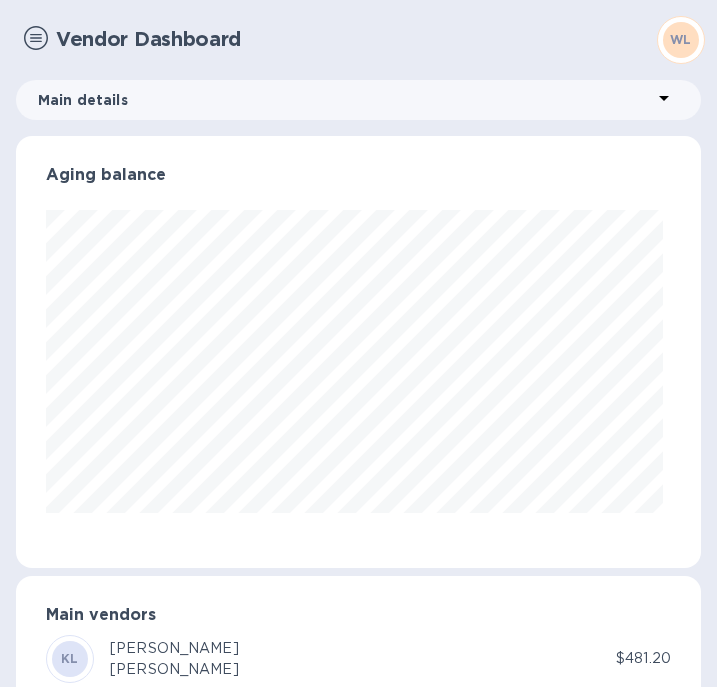 scroll, scrollTop: 999568, scrollLeft: 999323, axis: both 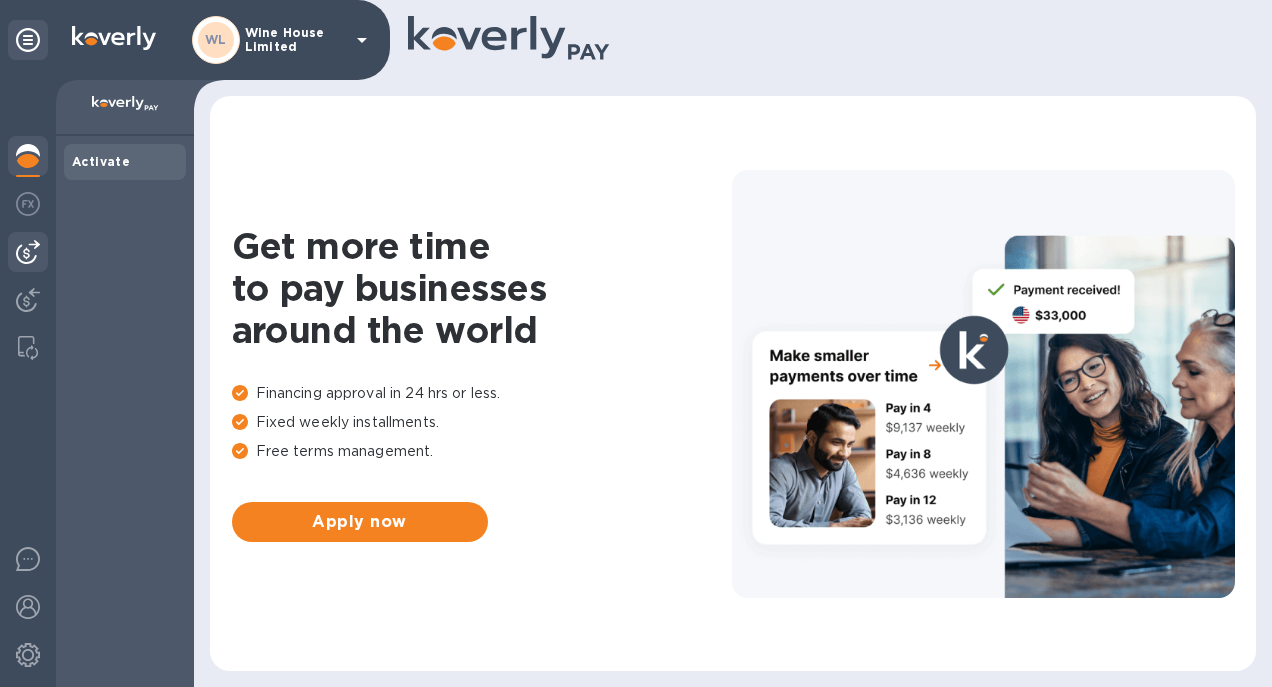 click at bounding box center (28, 252) 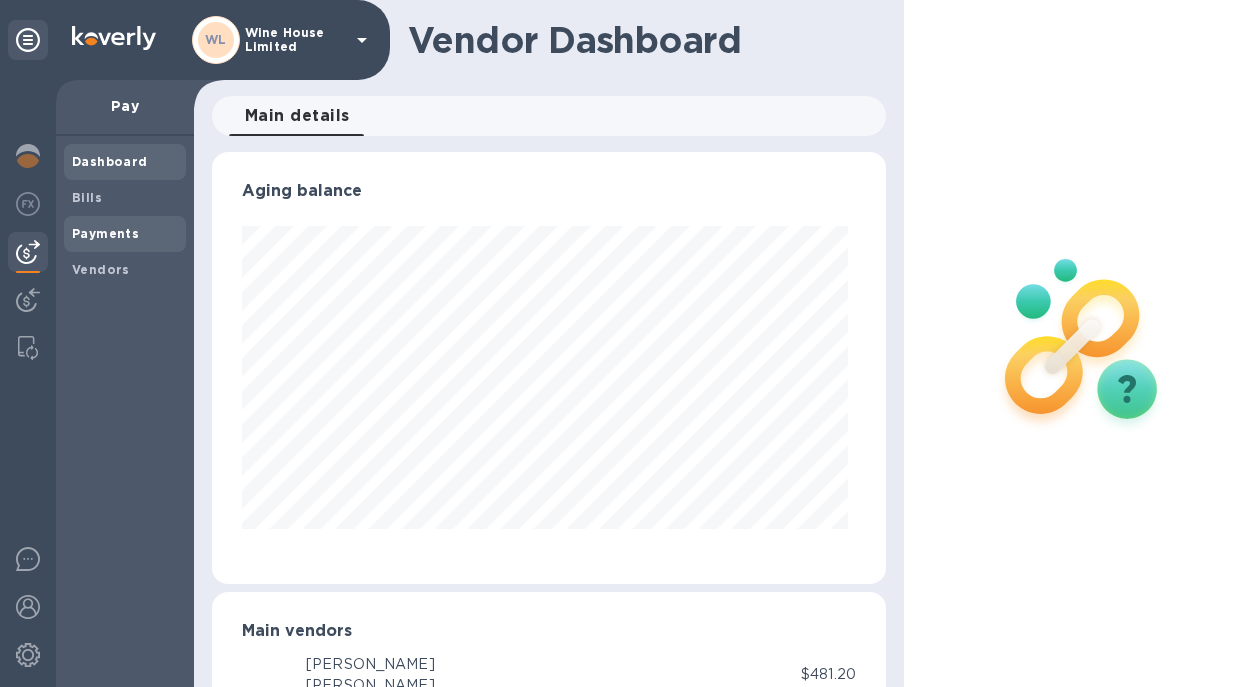 scroll, scrollTop: 999568, scrollLeft: 999334, axis: both 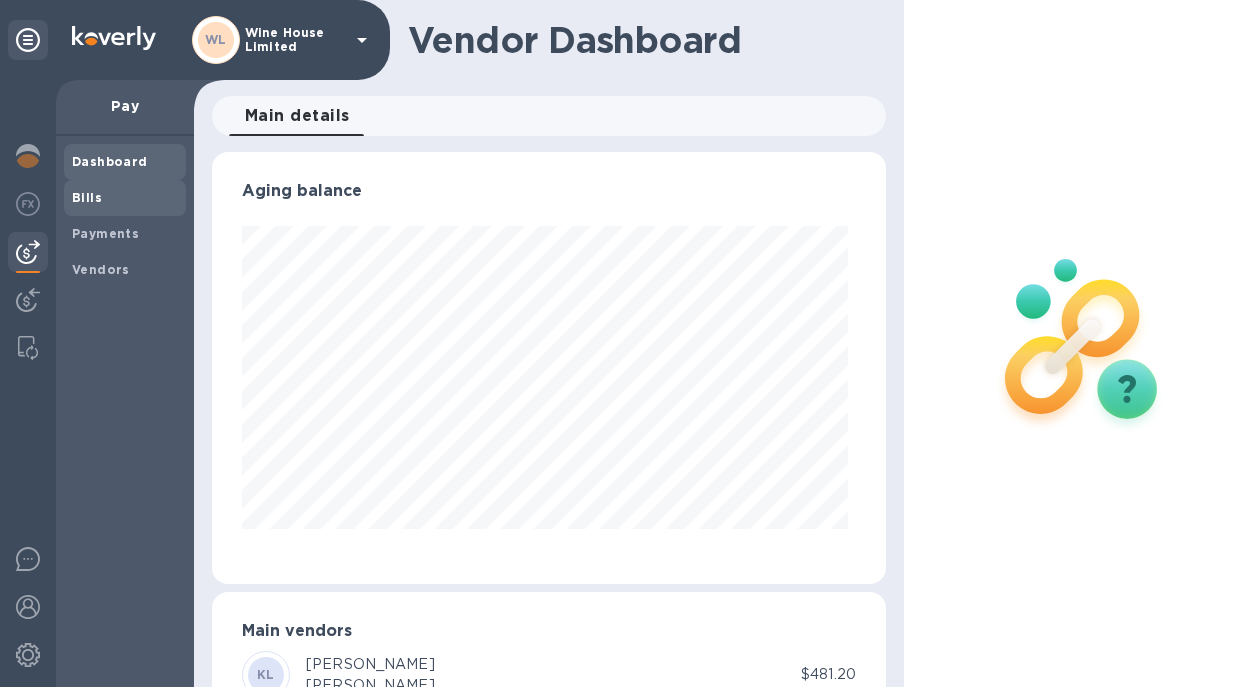 click on "Bills" at bounding box center (87, 197) 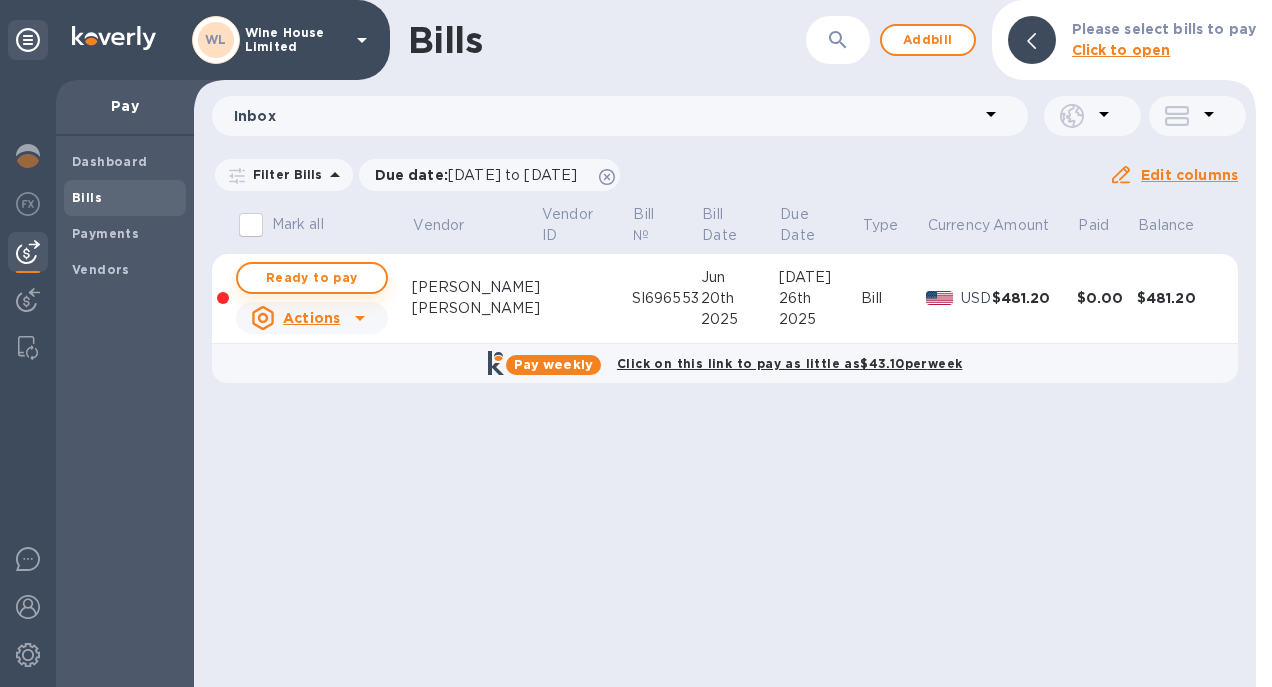 click on "Ready to pay" at bounding box center [312, 278] 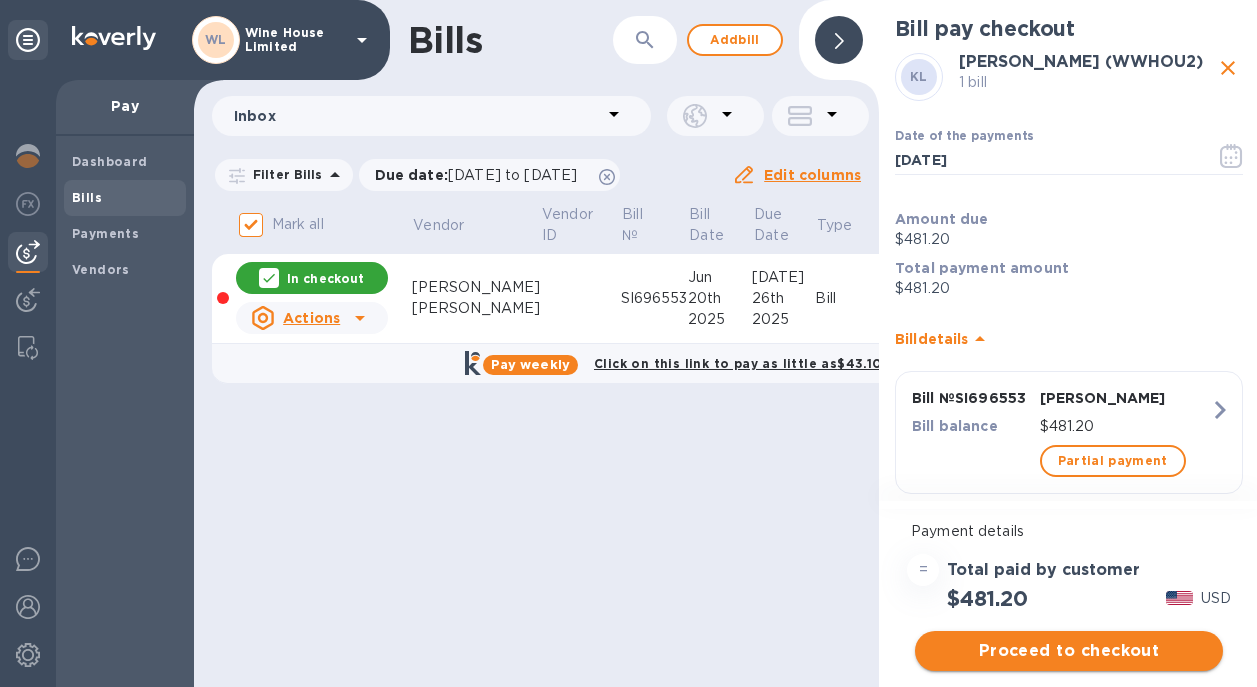 click on "Proceed to checkout" at bounding box center (1069, 651) 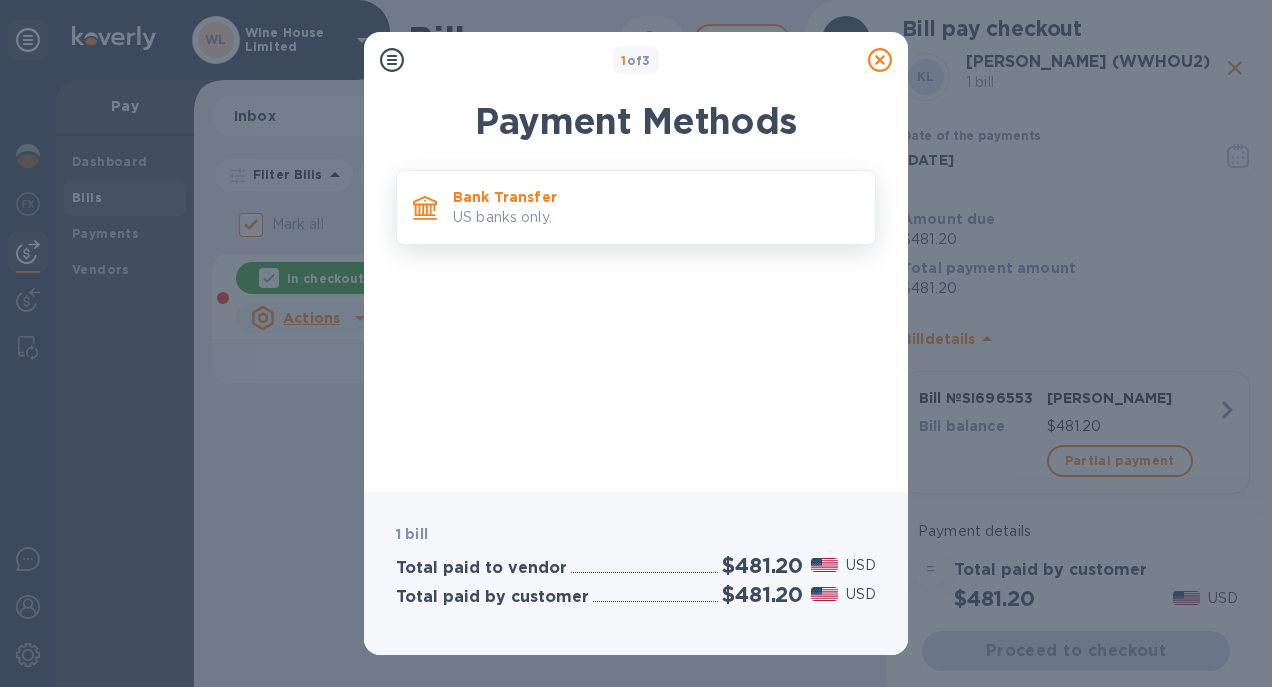 click on "US banks only." at bounding box center (656, 217) 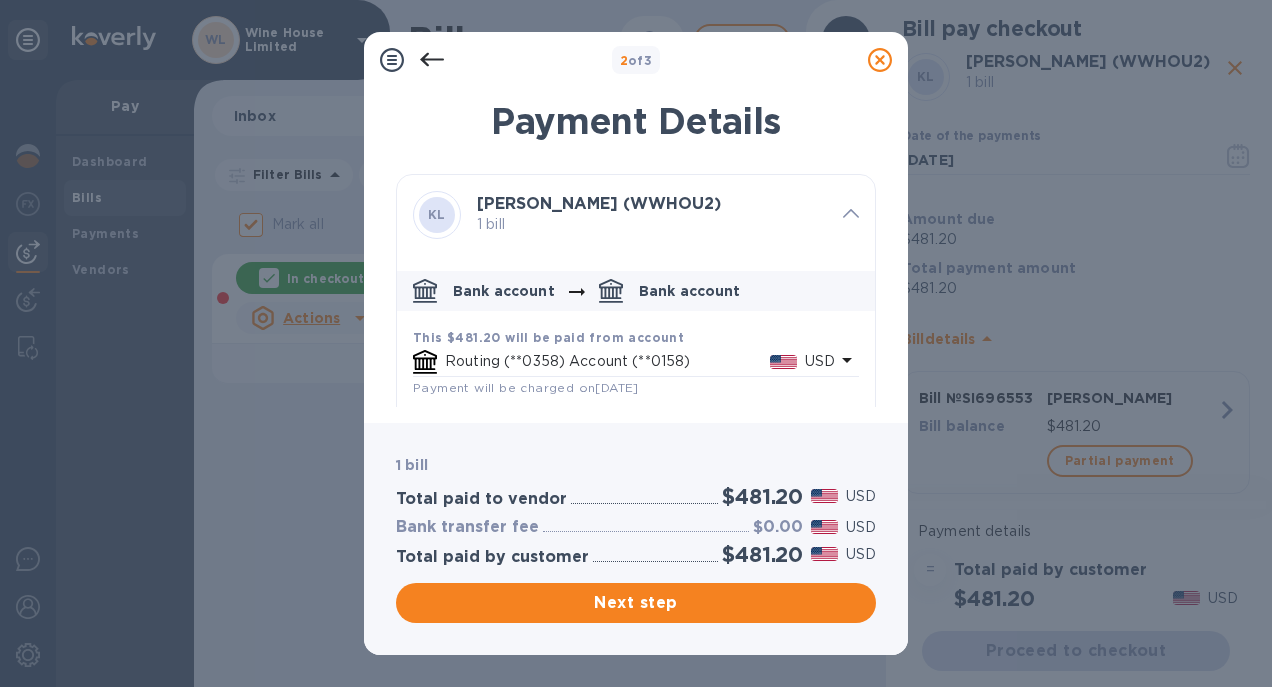 scroll, scrollTop: 97, scrollLeft: 0, axis: vertical 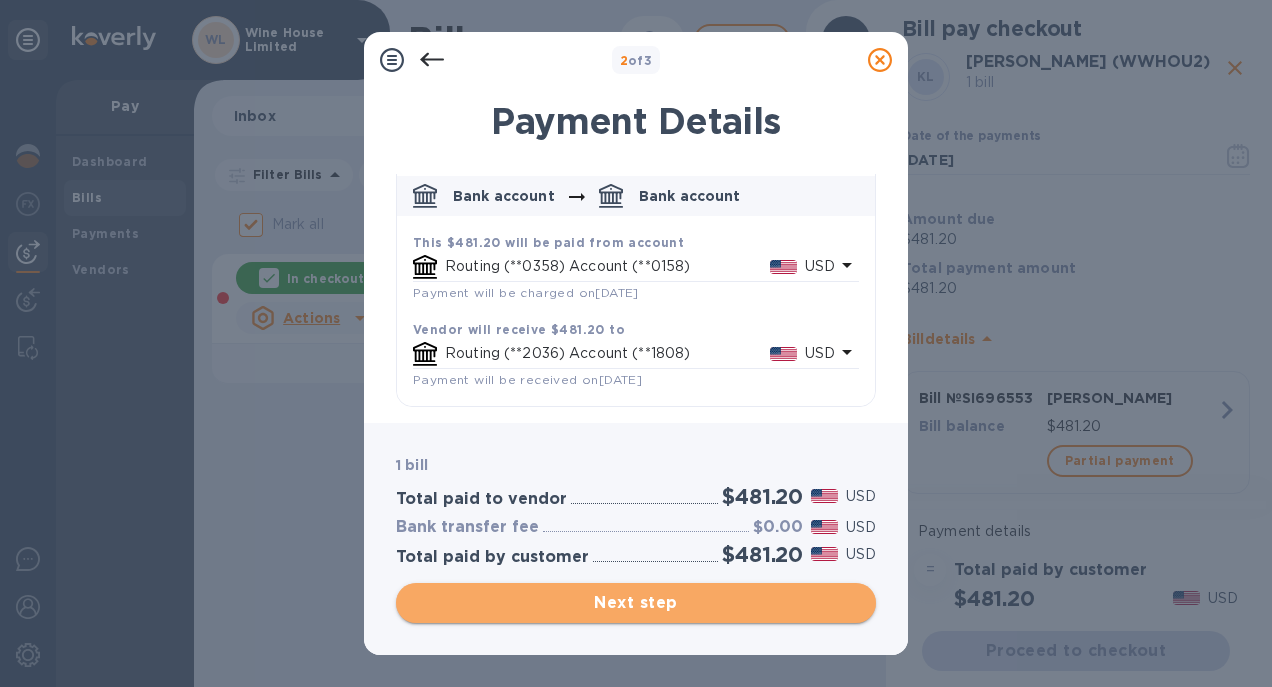 click on "Next step" at bounding box center (636, 603) 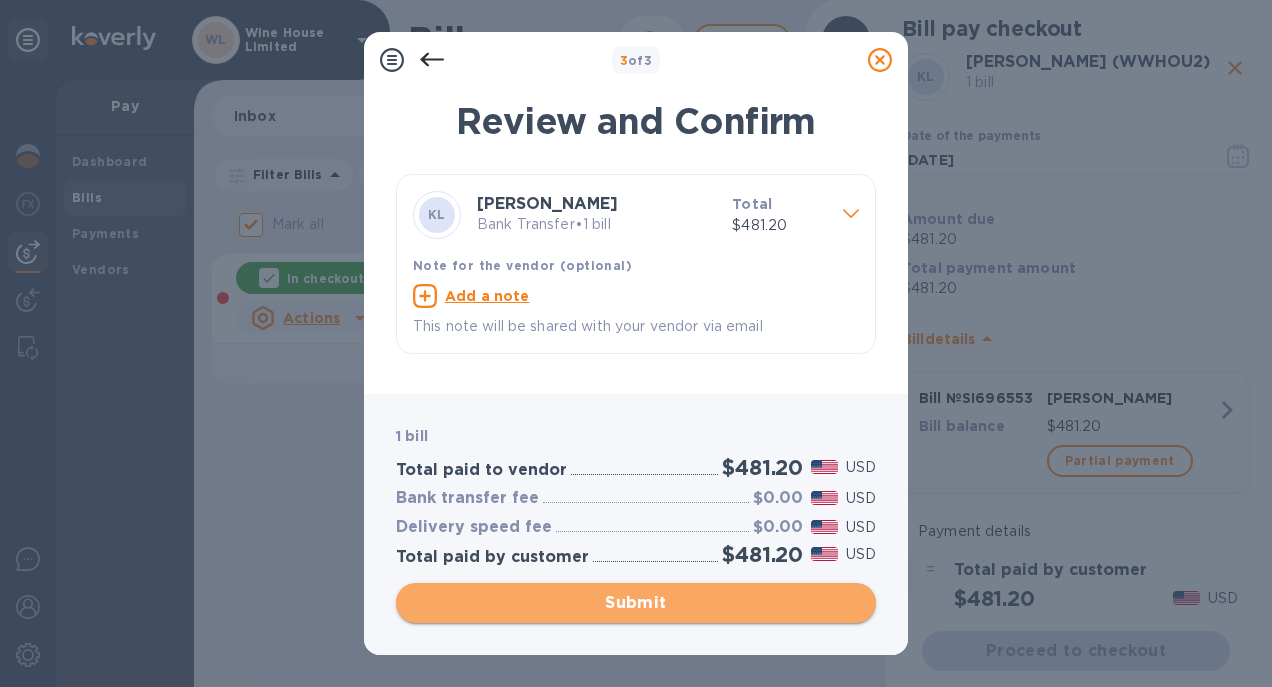 click on "Submit" at bounding box center (636, 603) 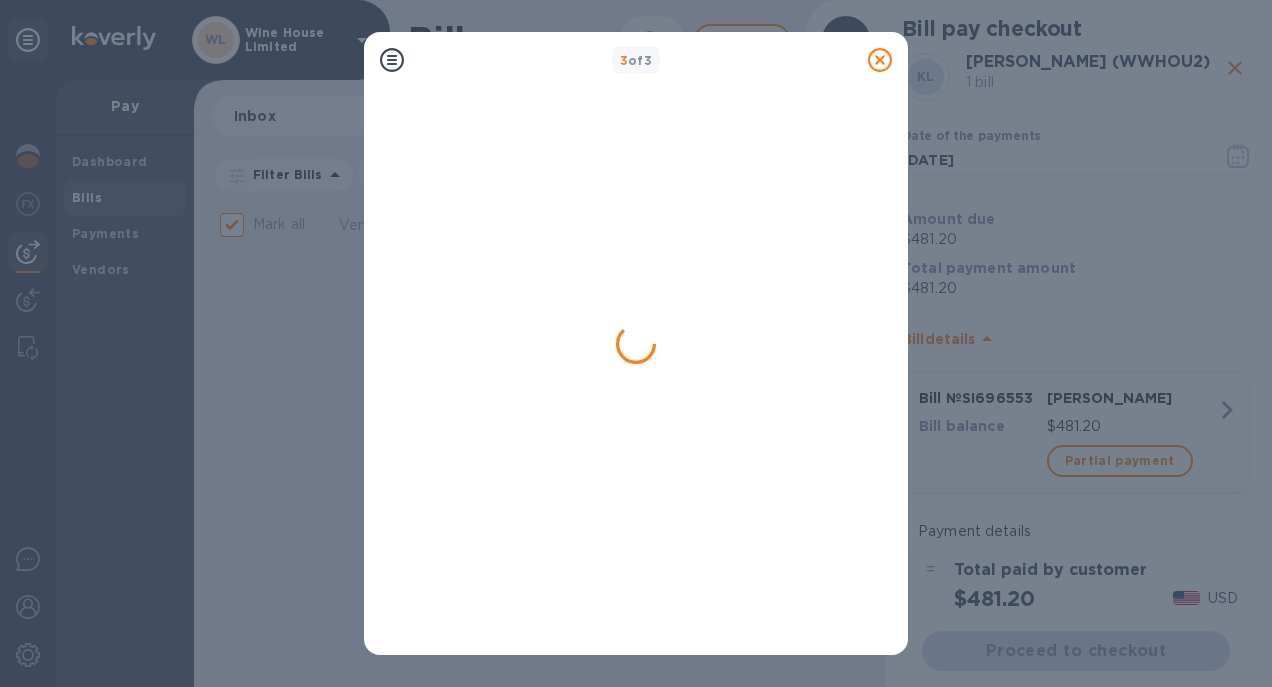 checkbox on "false" 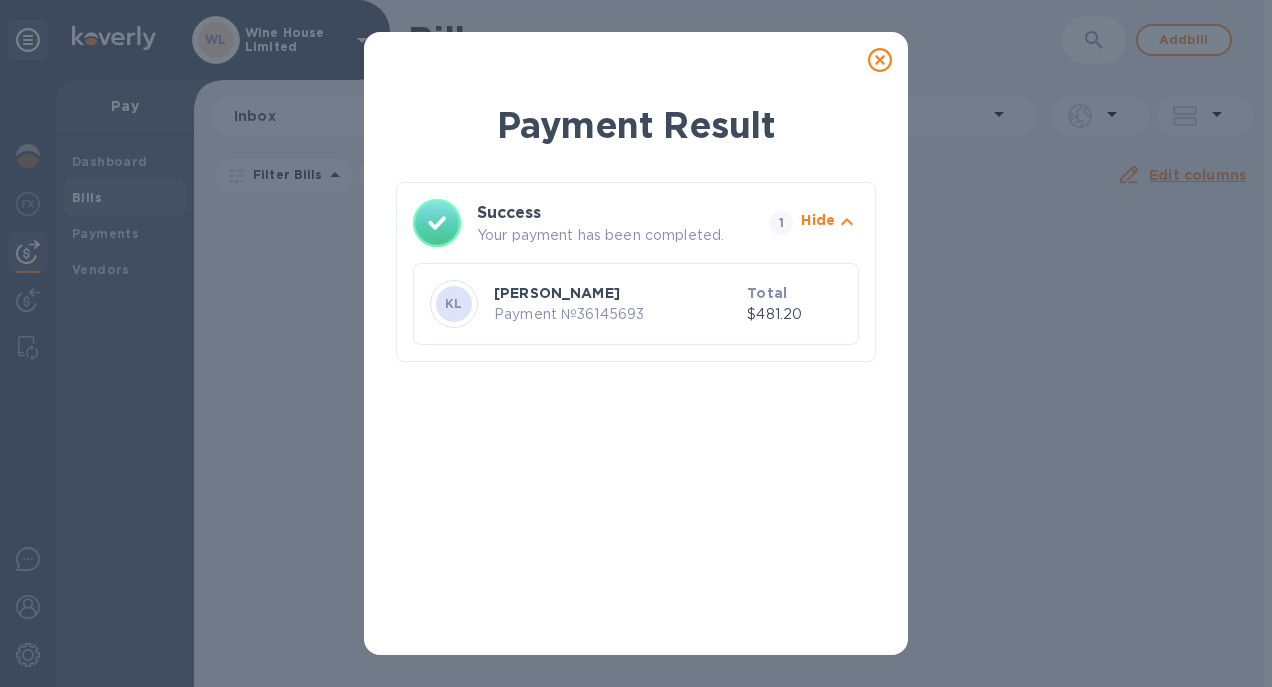 click 